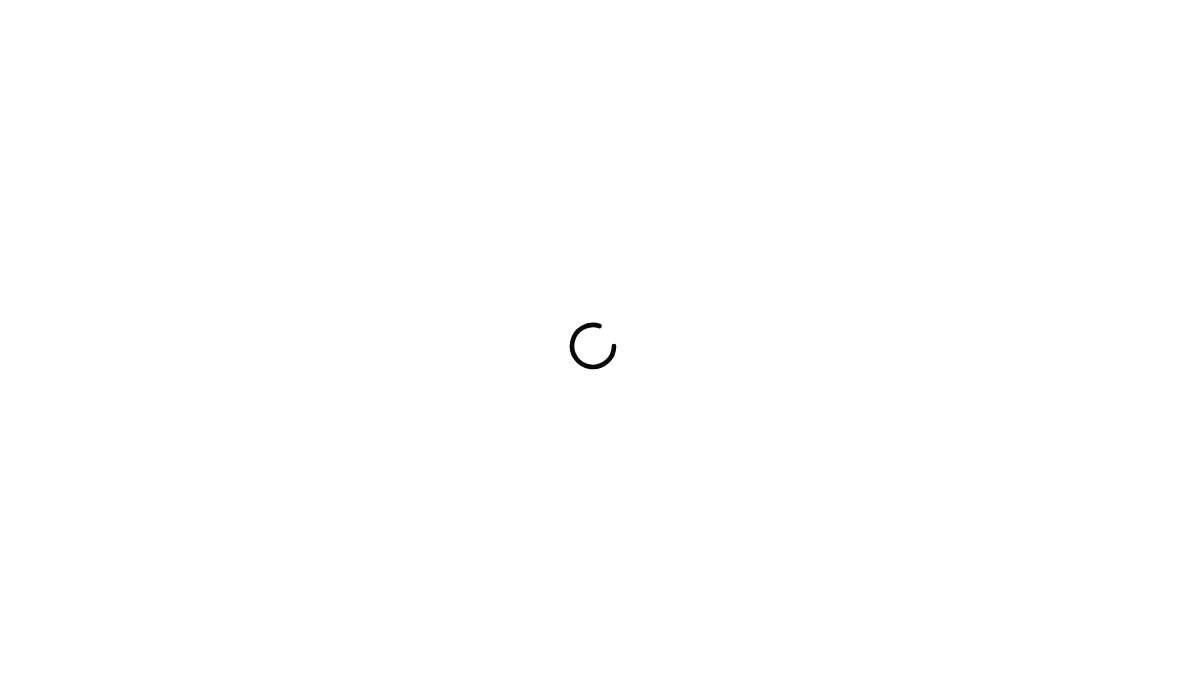 scroll, scrollTop: 0, scrollLeft: 0, axis: both 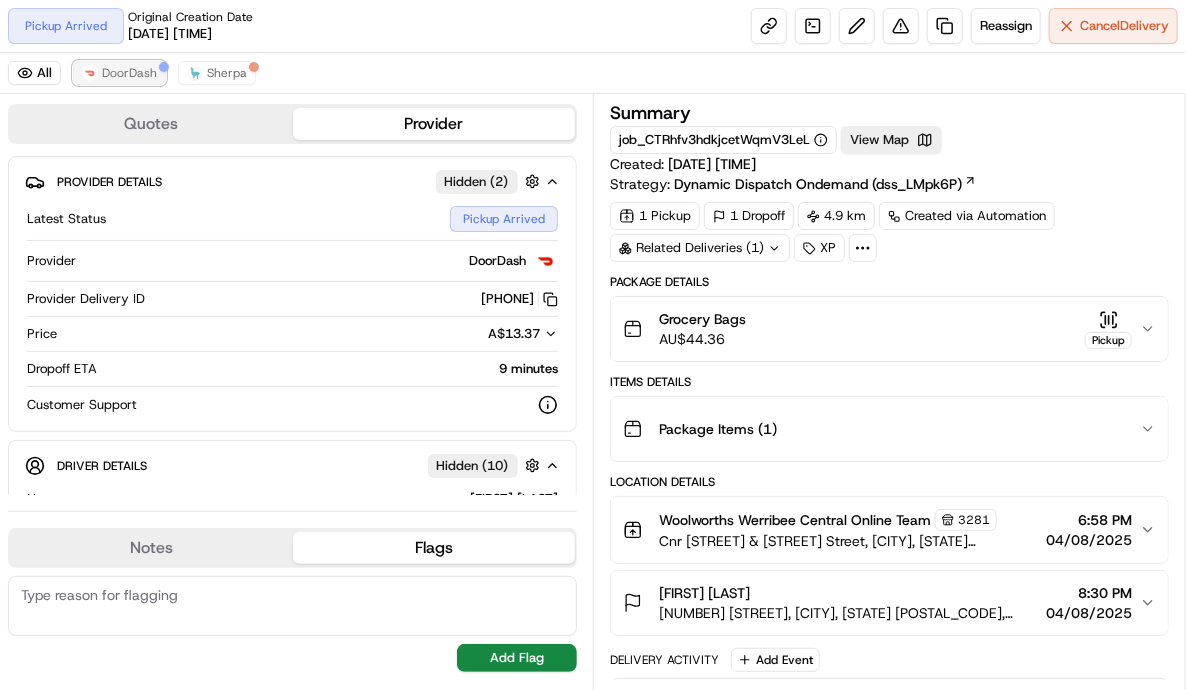 click on "DoorDash" at bounding box center [119, 73] 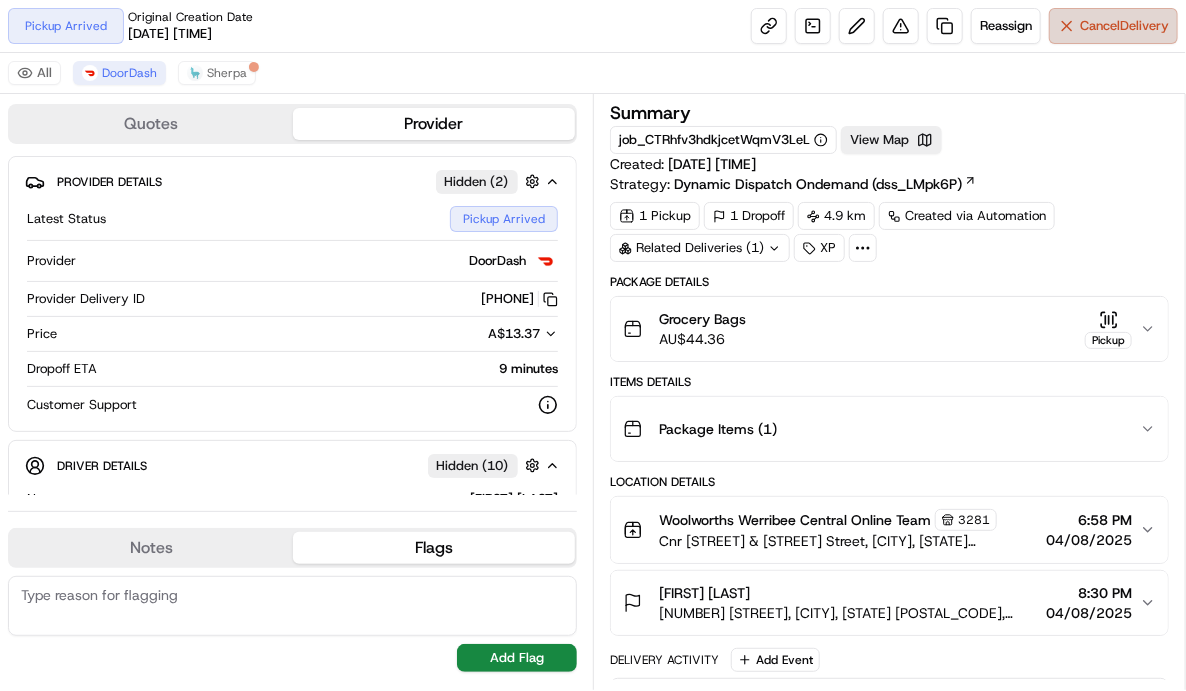 click on "Cancel  Delivery" at bounding box center (1113, 26) 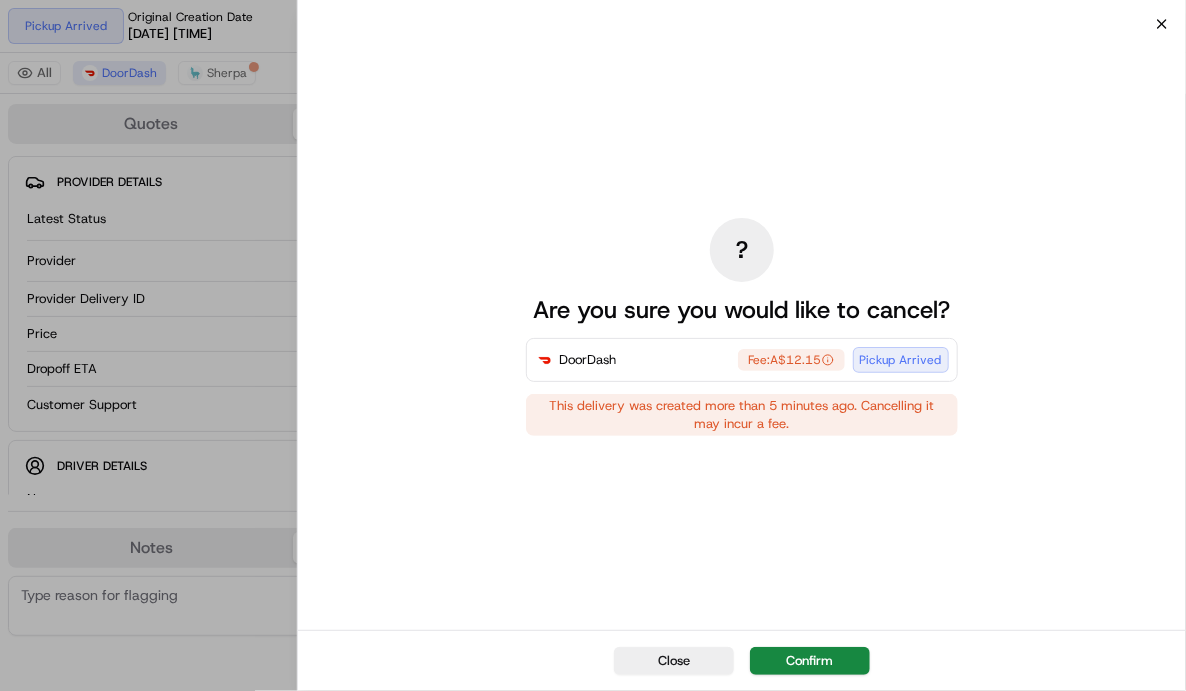 click 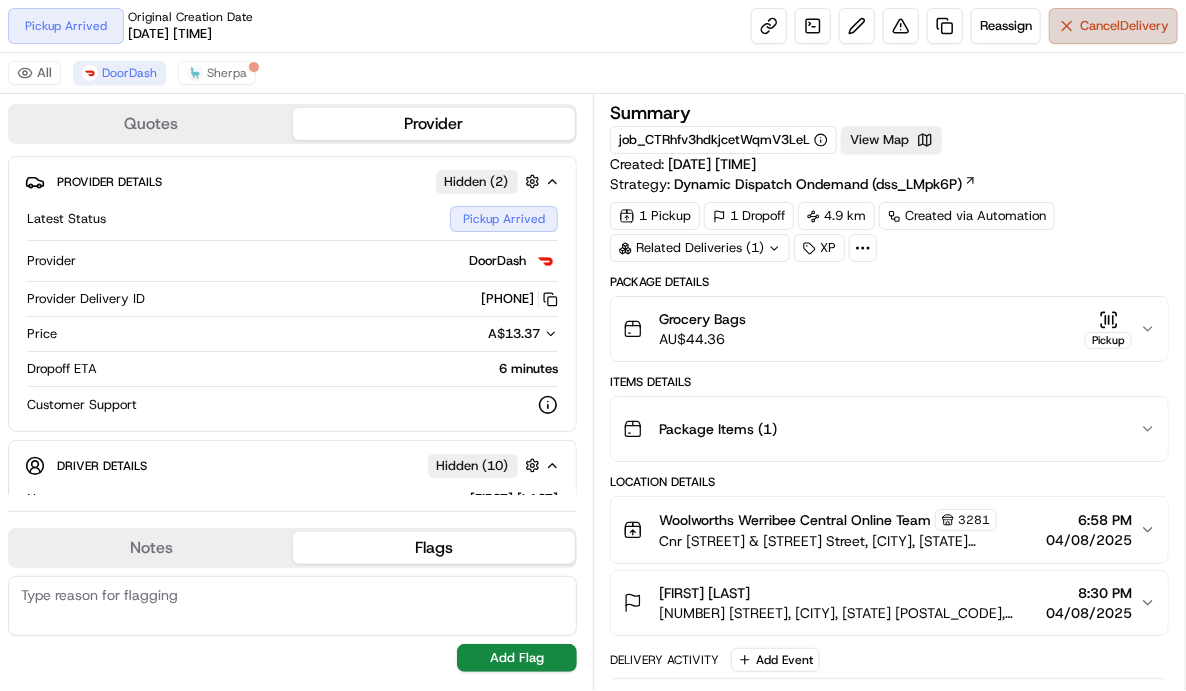 click on "Cancel  Delivery" at bounding box center [1113, 26] 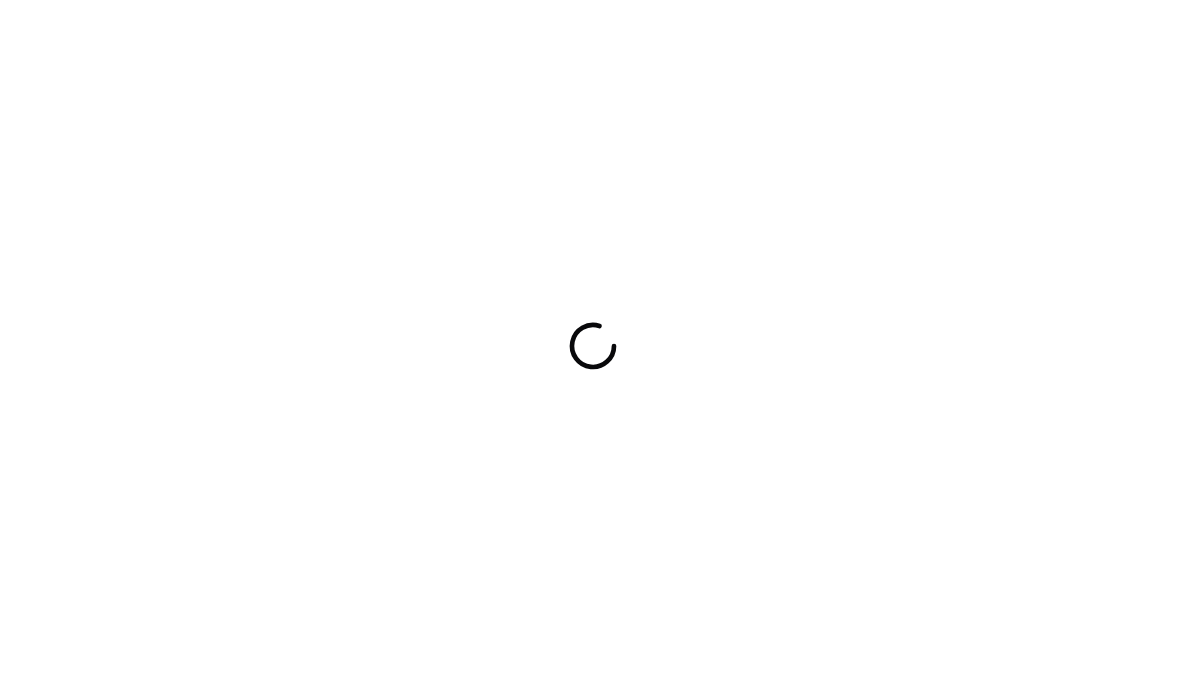 scroll, scrollTop: 0, scrollLeft: 0, axis: both 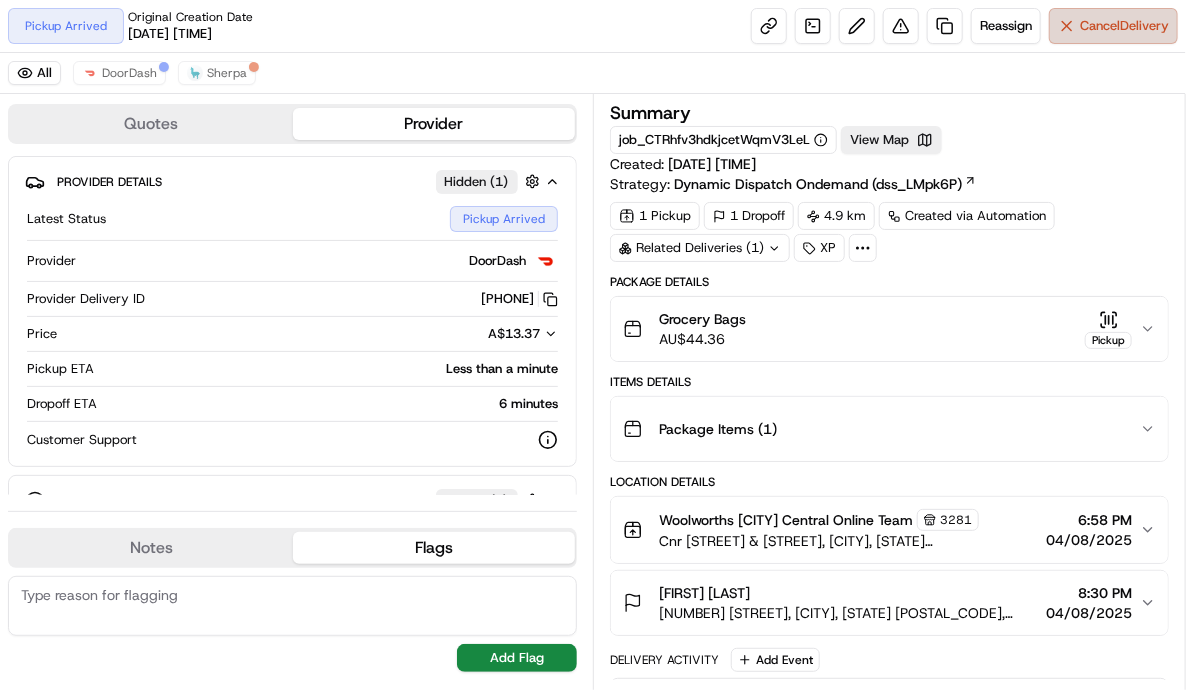 click on "Cancel  Delivery" at bounding box center (1113, 26) 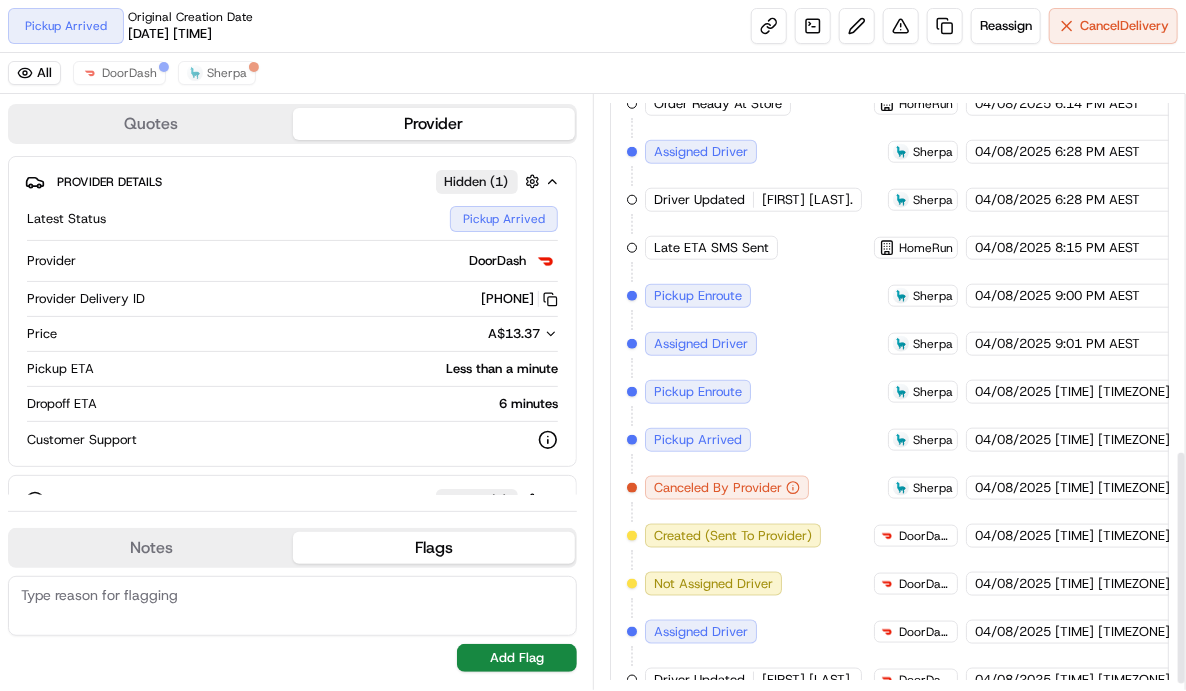 scroll, scrollTop: 908, scrollLeft: 0, axis: vertical 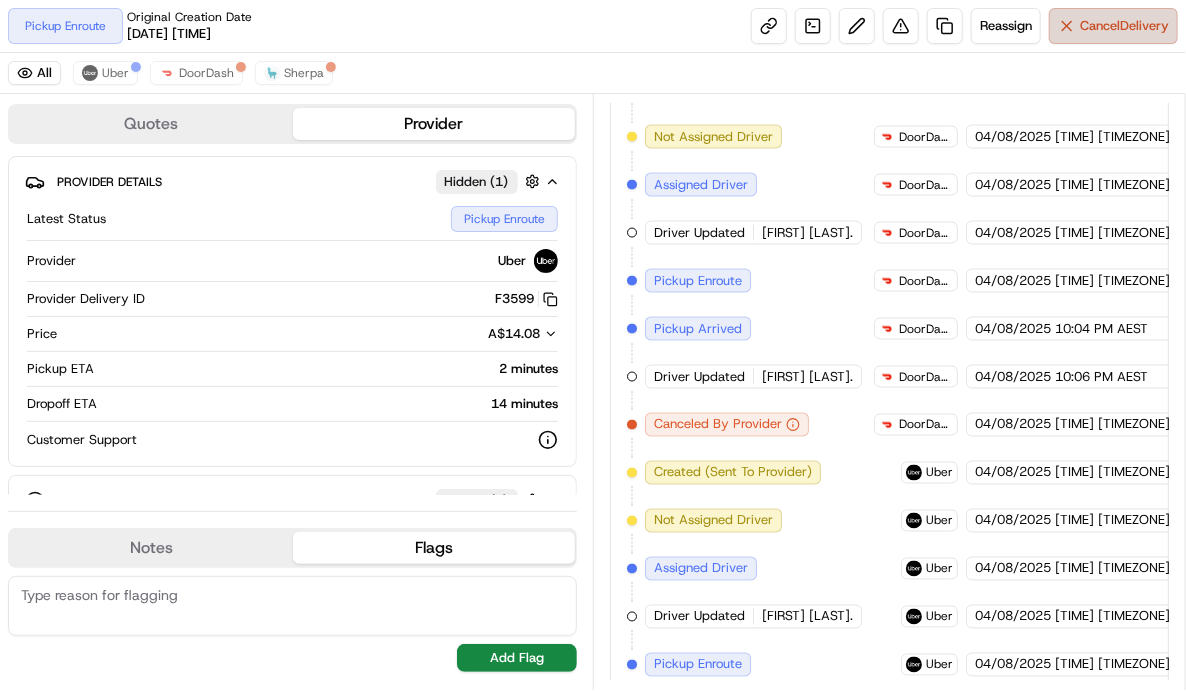 click on "Cancel  Delivery" at bounding box center (1113, 26) 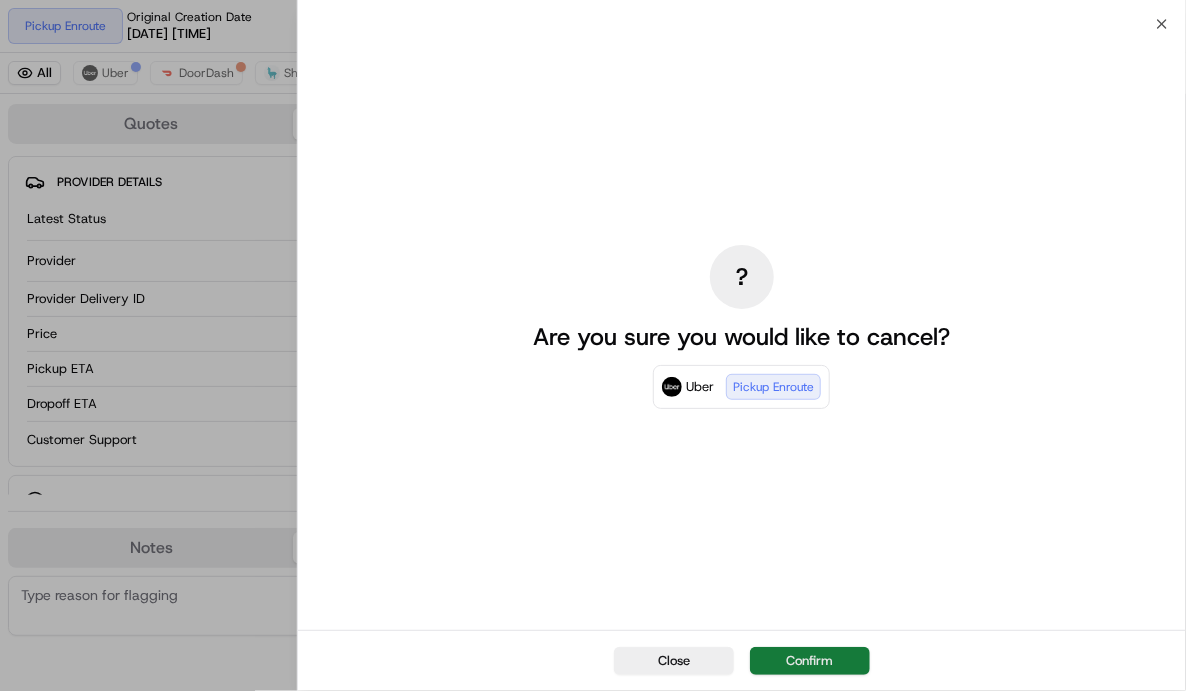 click on "Confirm" at bounding box center (810, 661) 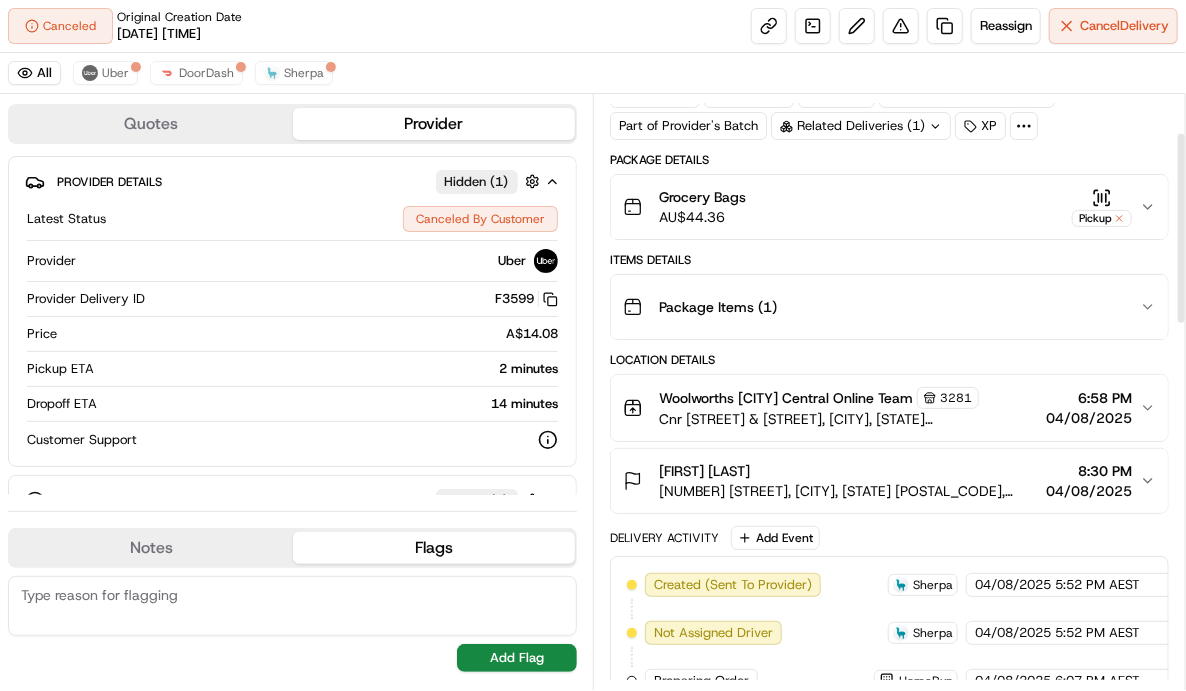 scroll, scrollTop: 0, scrollLeft: 0, axis: both 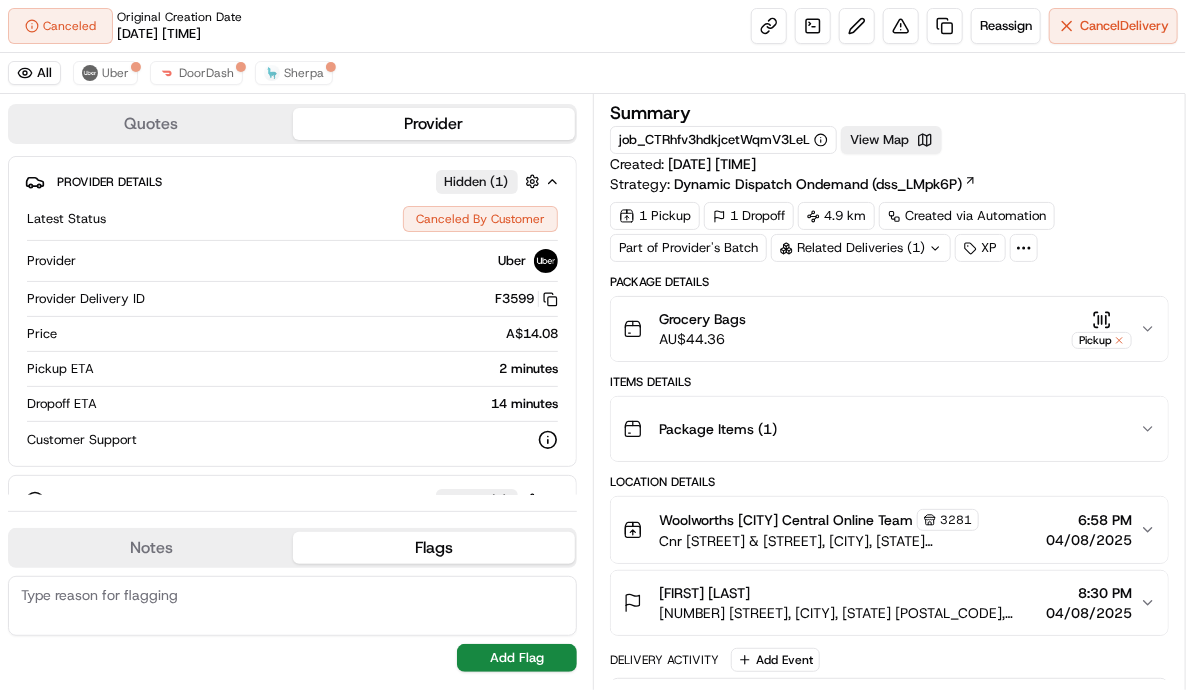 click on "Related Deliveries   (1)" at bounding box center [861, 248] 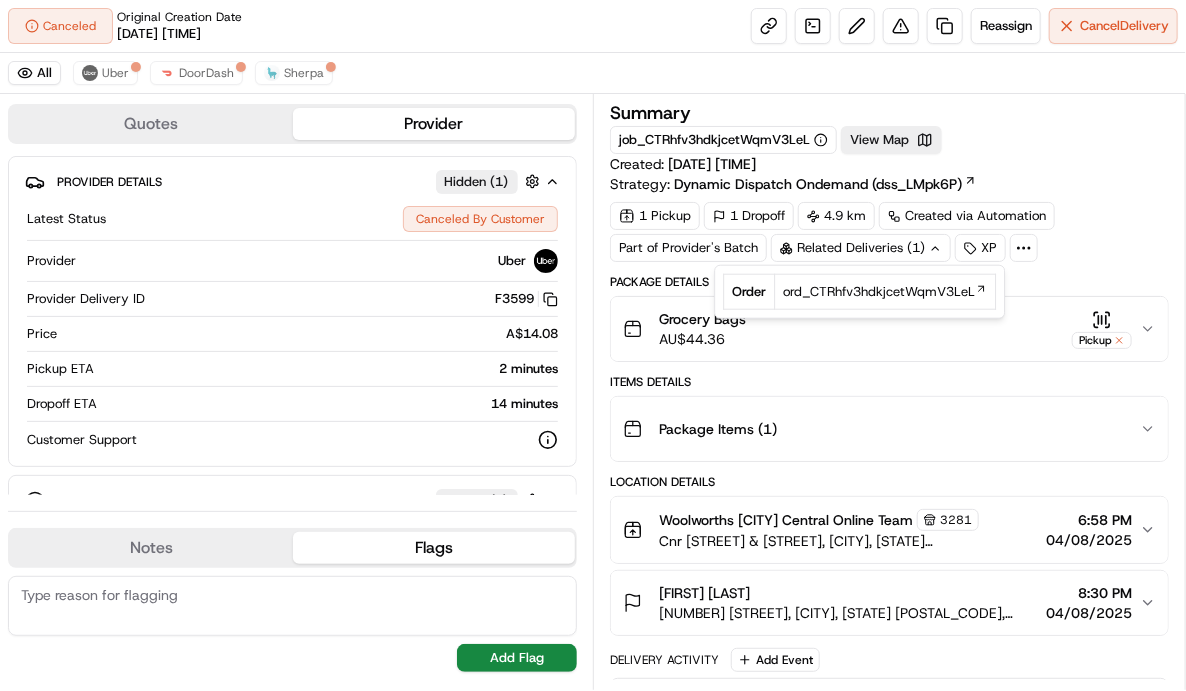 click on "Related Deliveries   (1)" at bounding box center [861, 248] 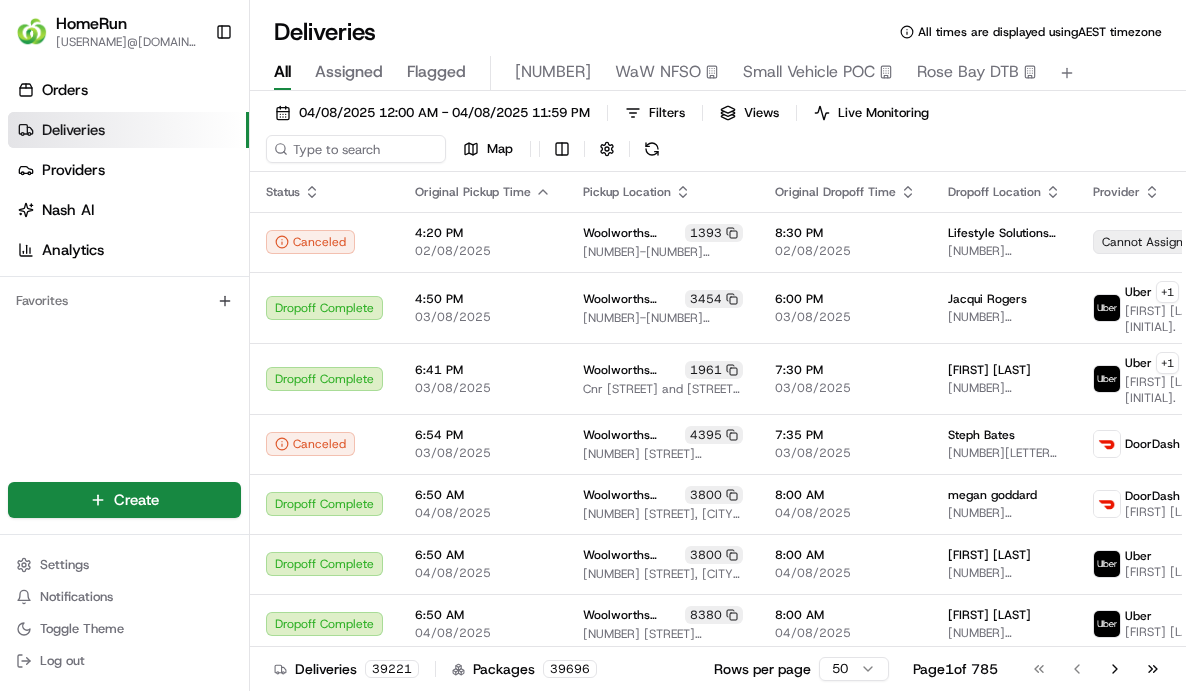 scroll, scrollTop: 0, scrollLeft: 0, axis: both 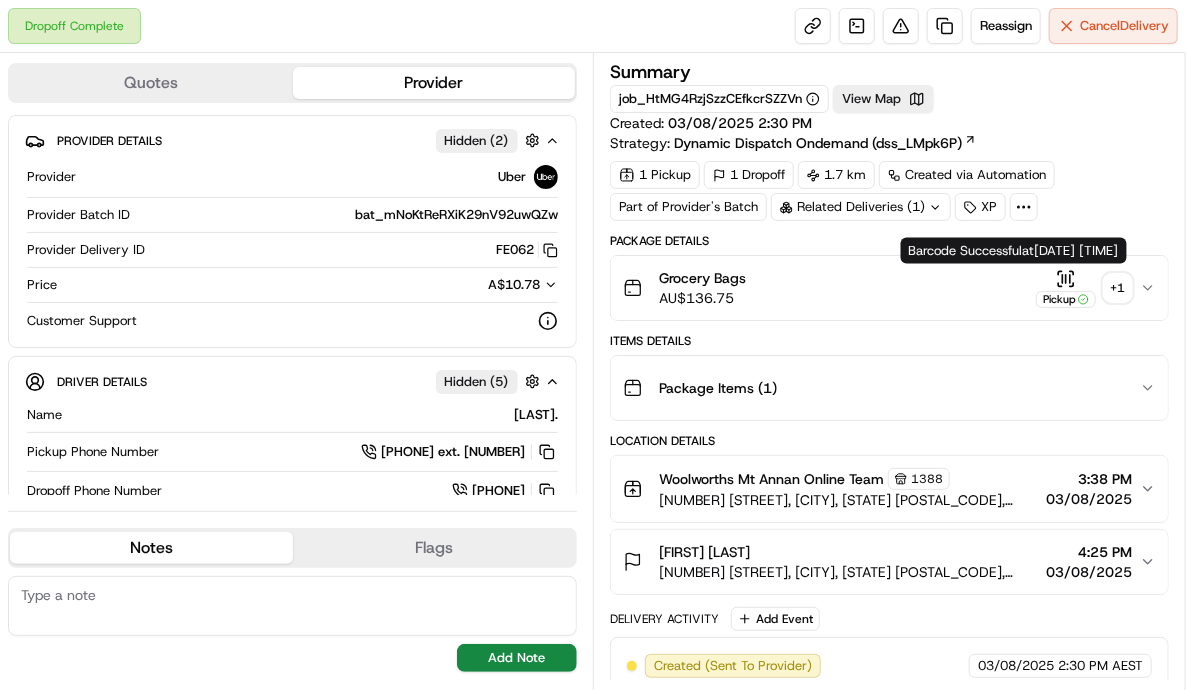 click 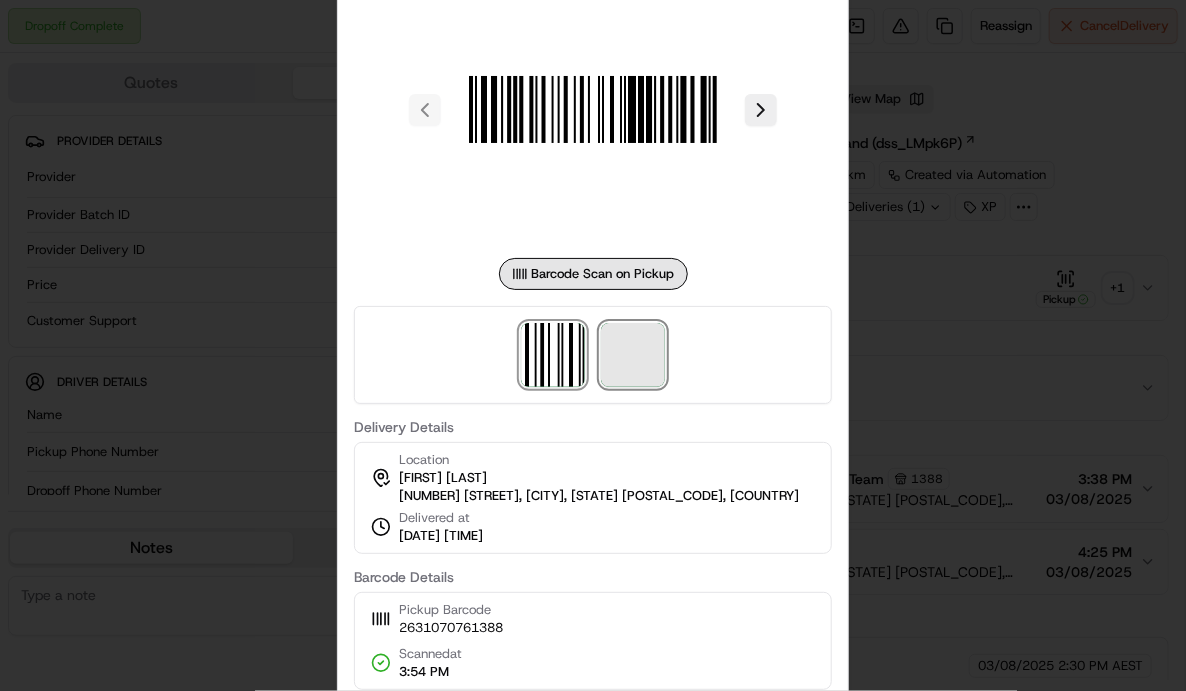 click at bounding box center [633, 355] 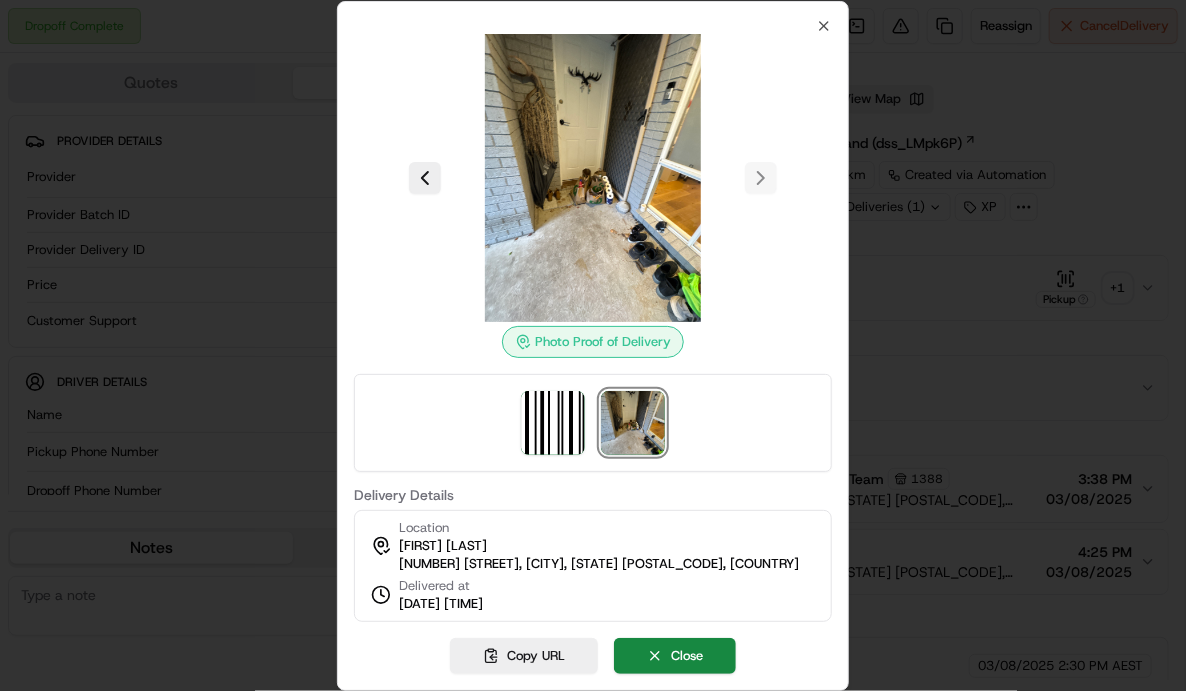 type 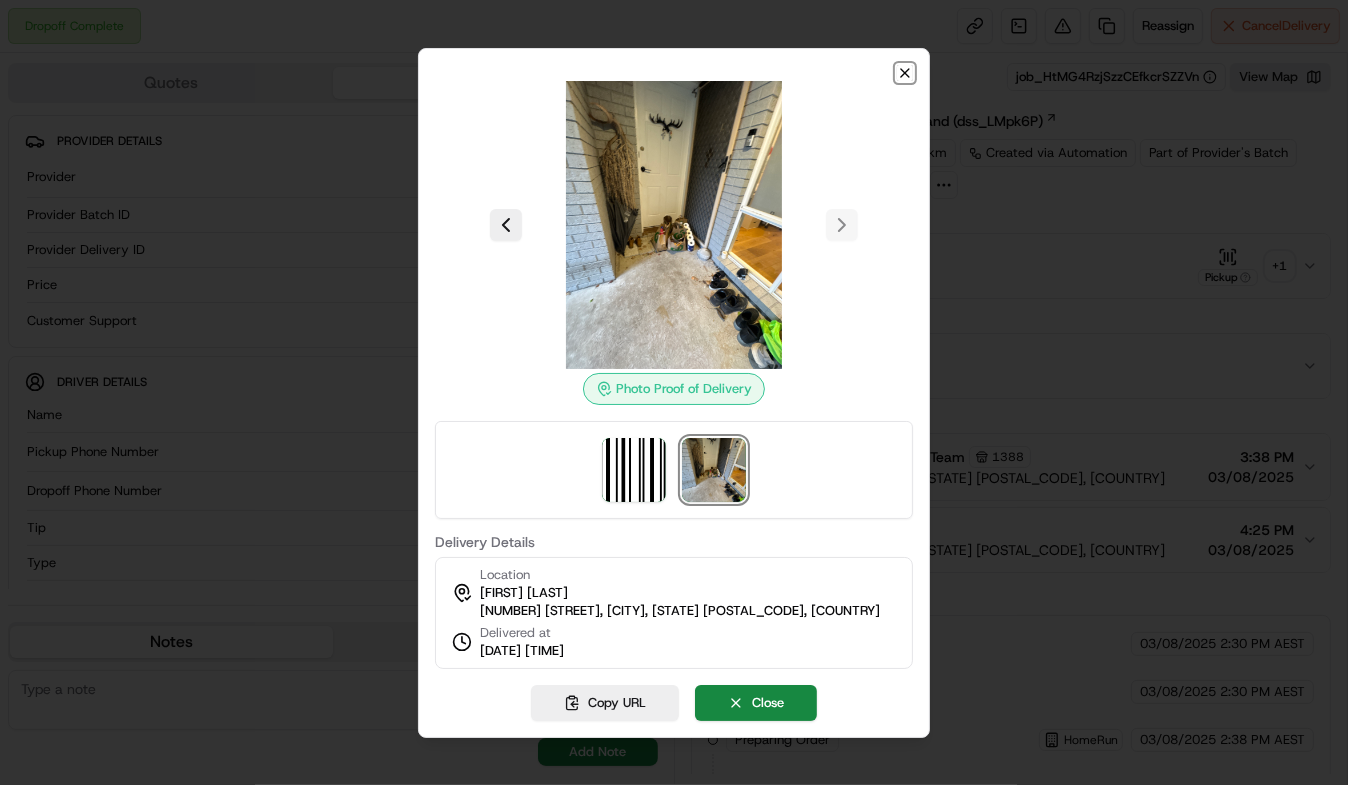 click 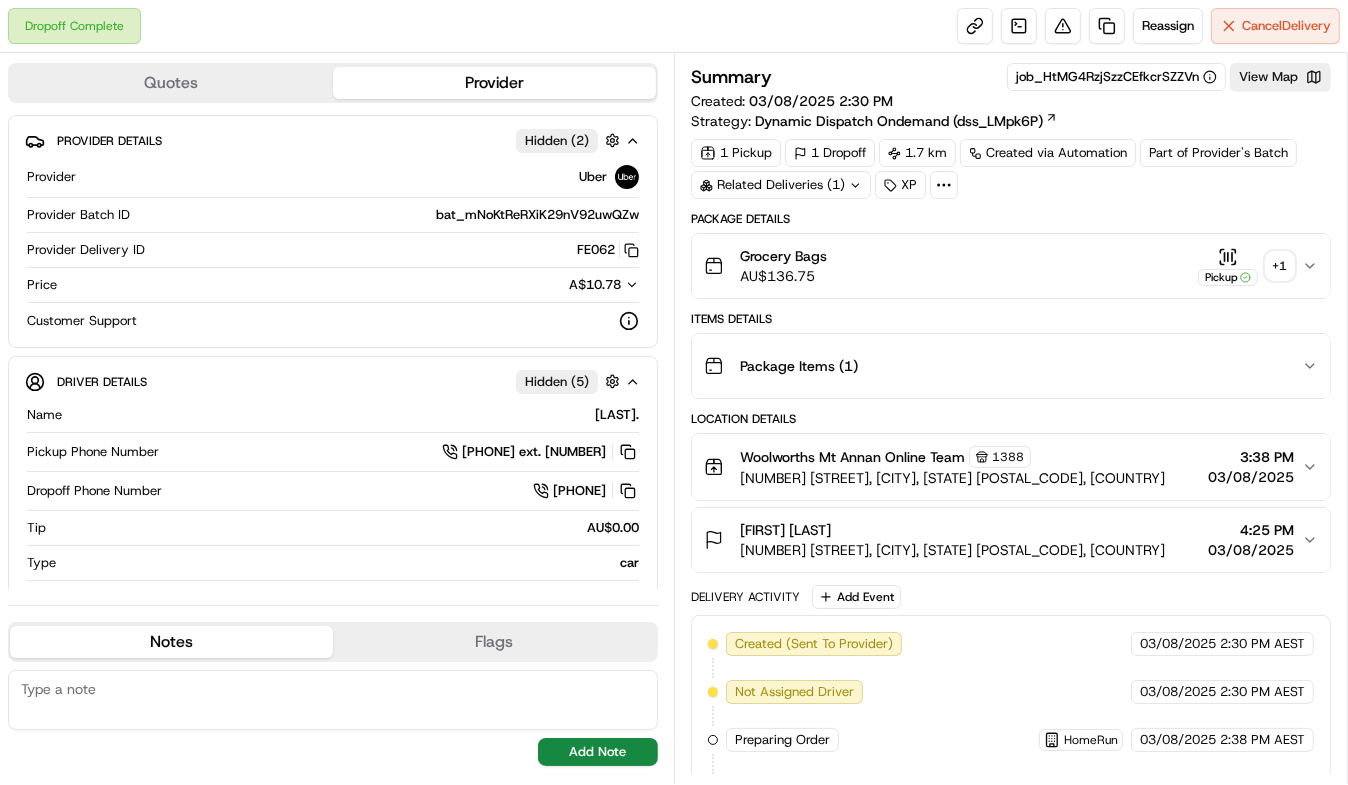 click on "Related Deliveries   (1)" at bounding box center (781, 185) 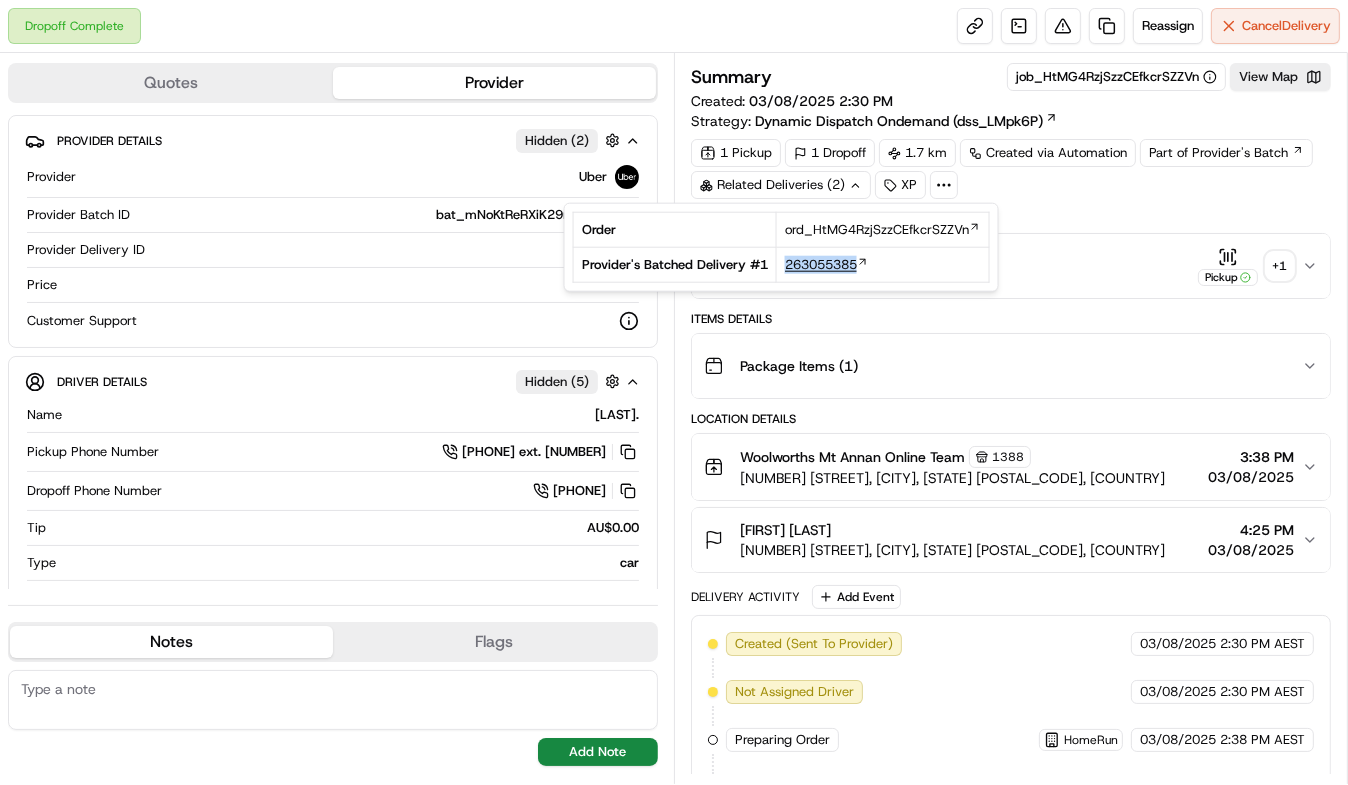drag, startPoint x: 779, startPoint y: 260, endPoint x: 857, endPoint y: 263, distance: 78.05767 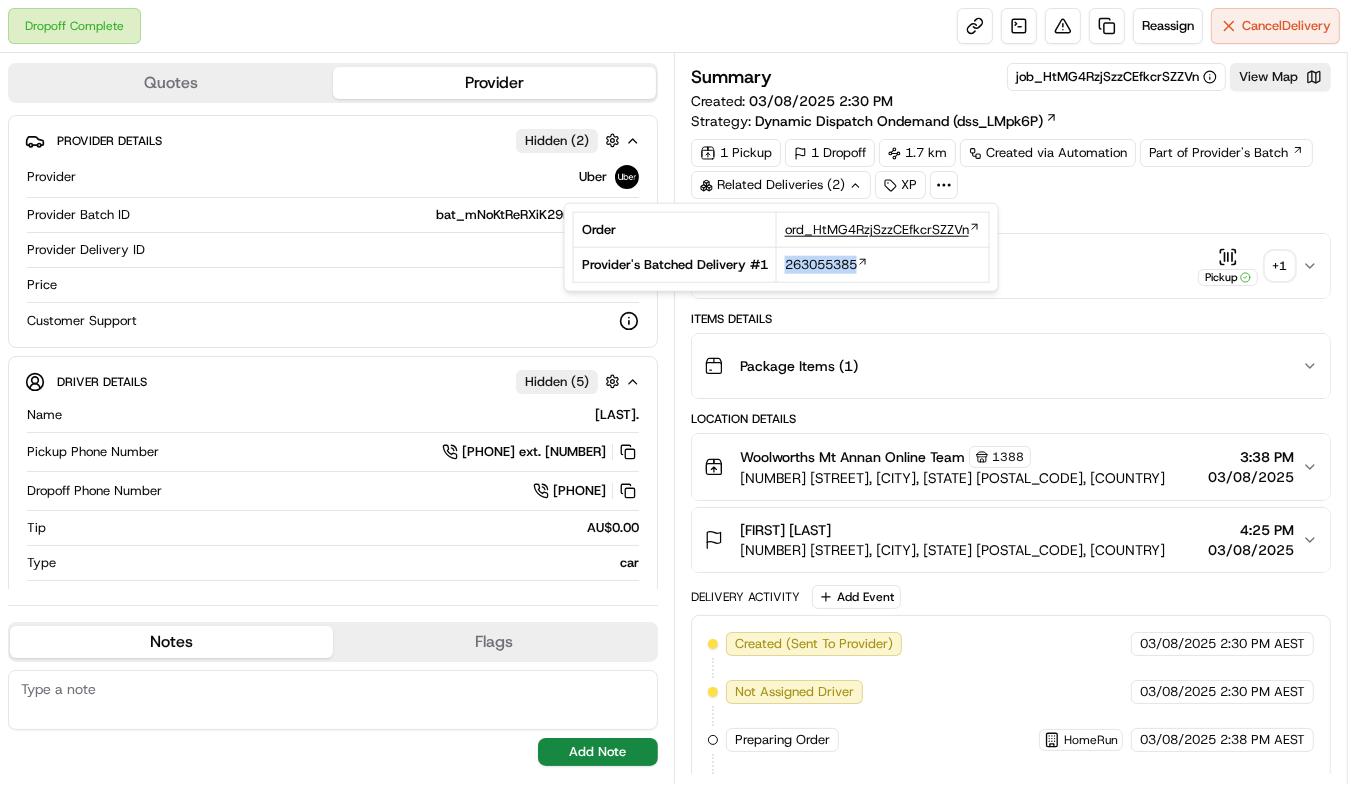 copy on "263055385" 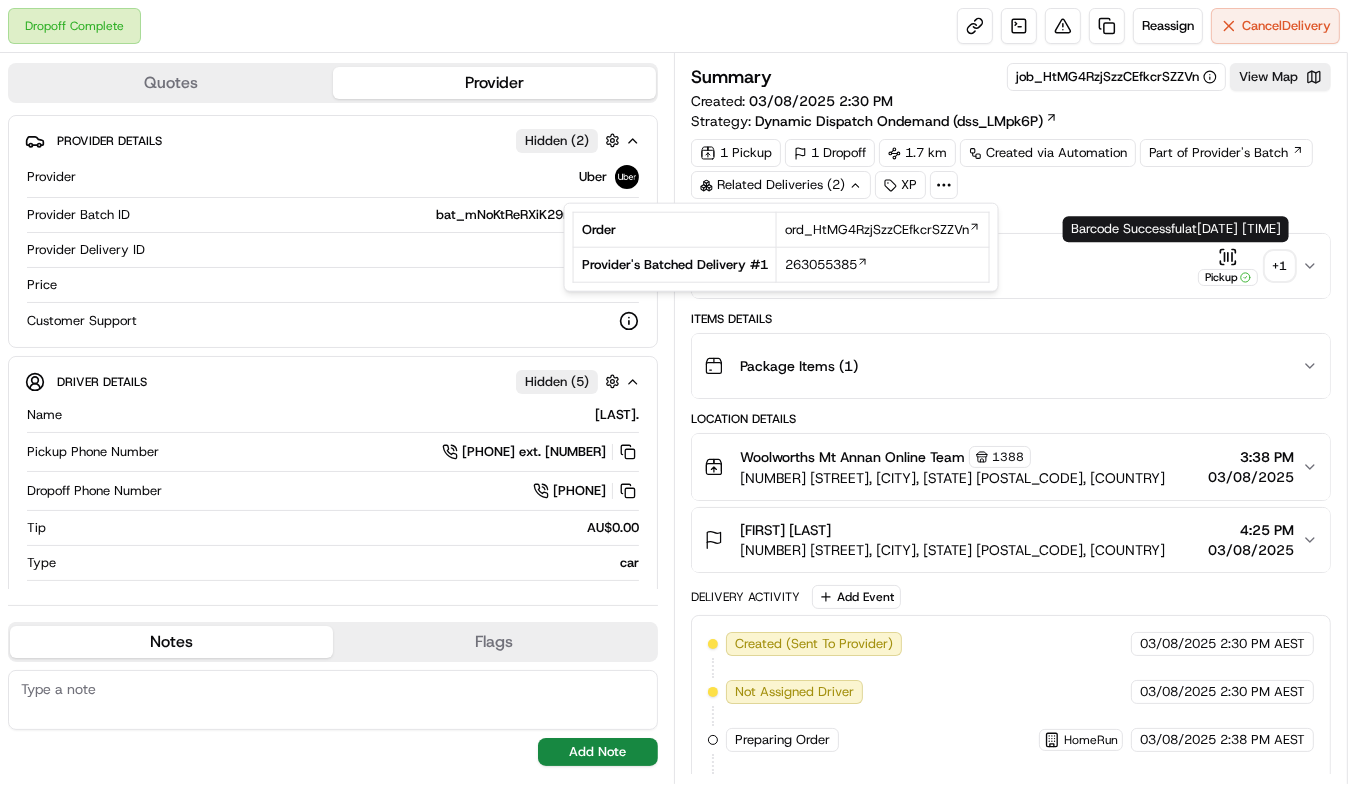 click 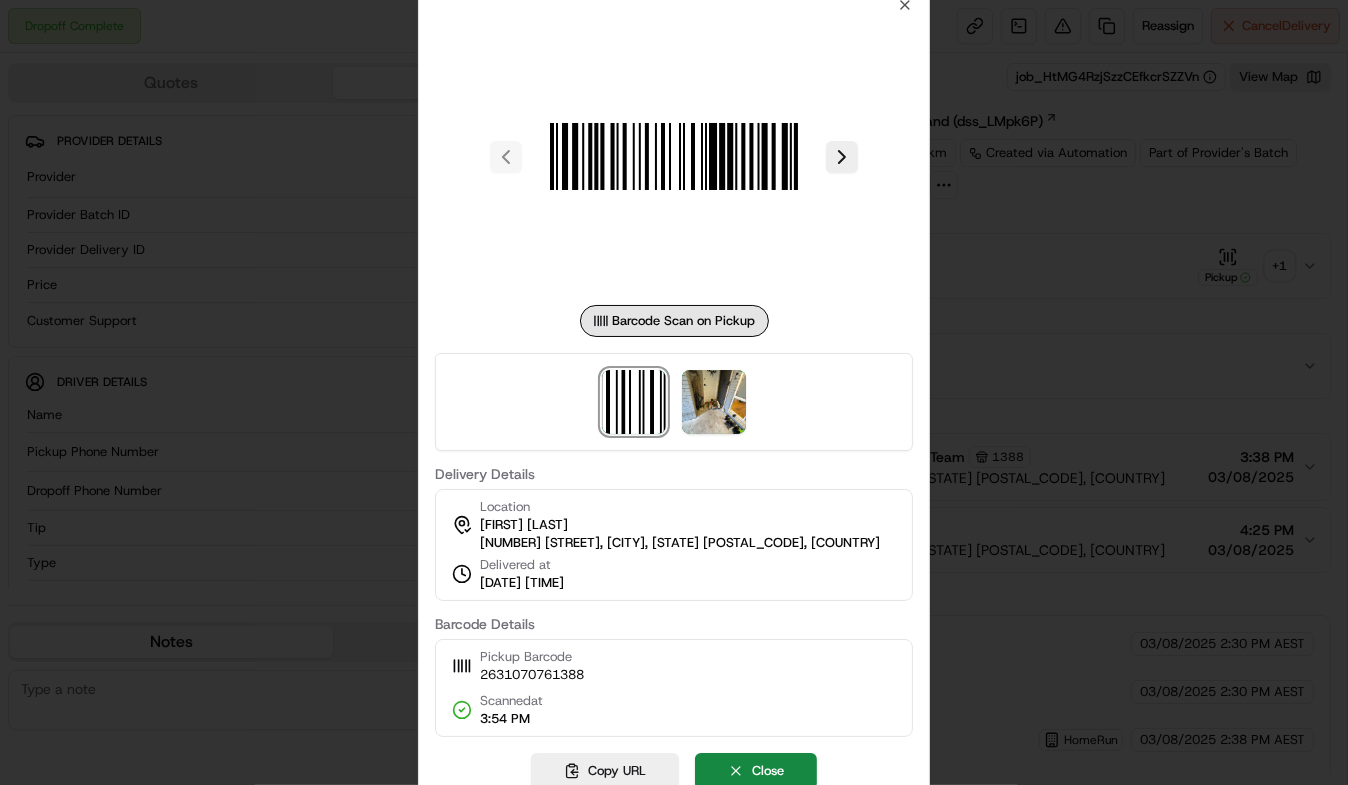 click at bounding box center [674, 402] 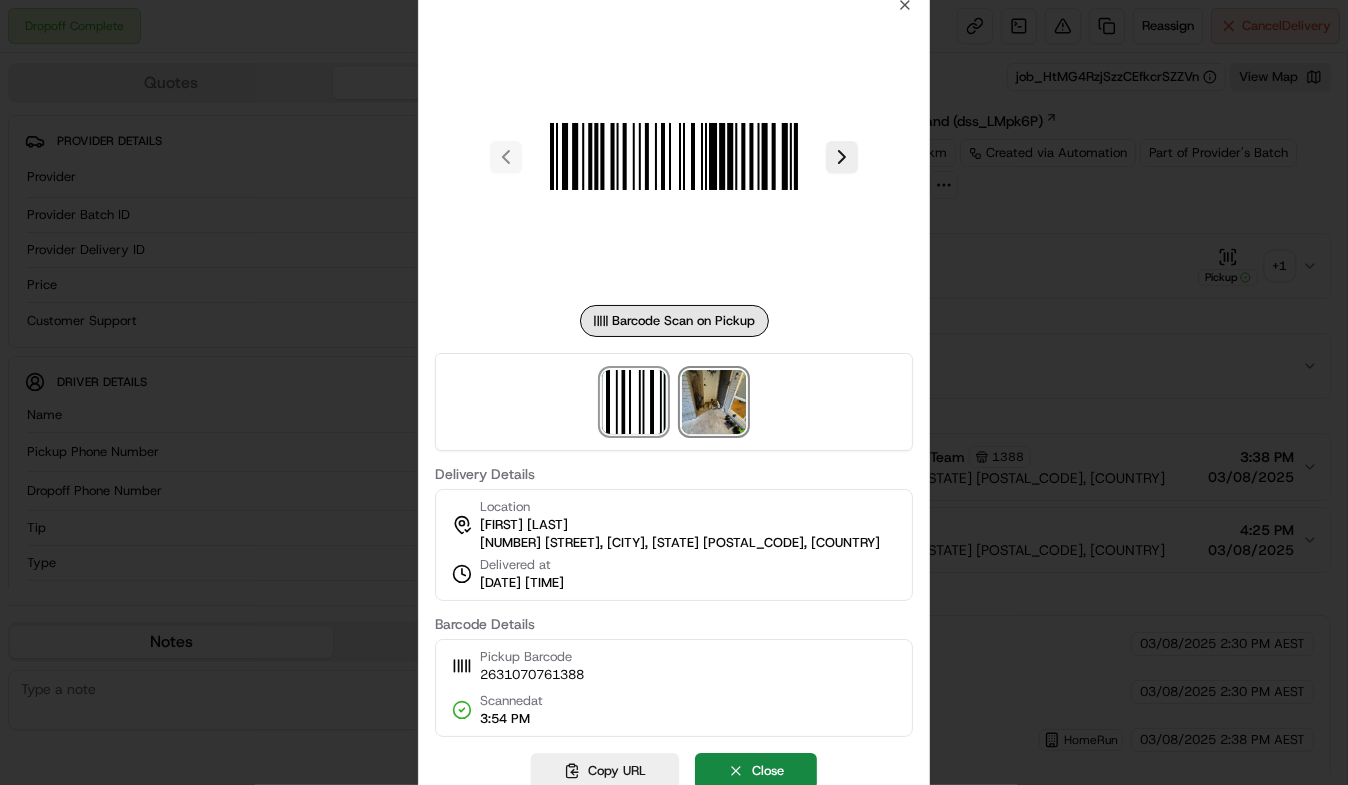 click at bounding box center [714, 402] 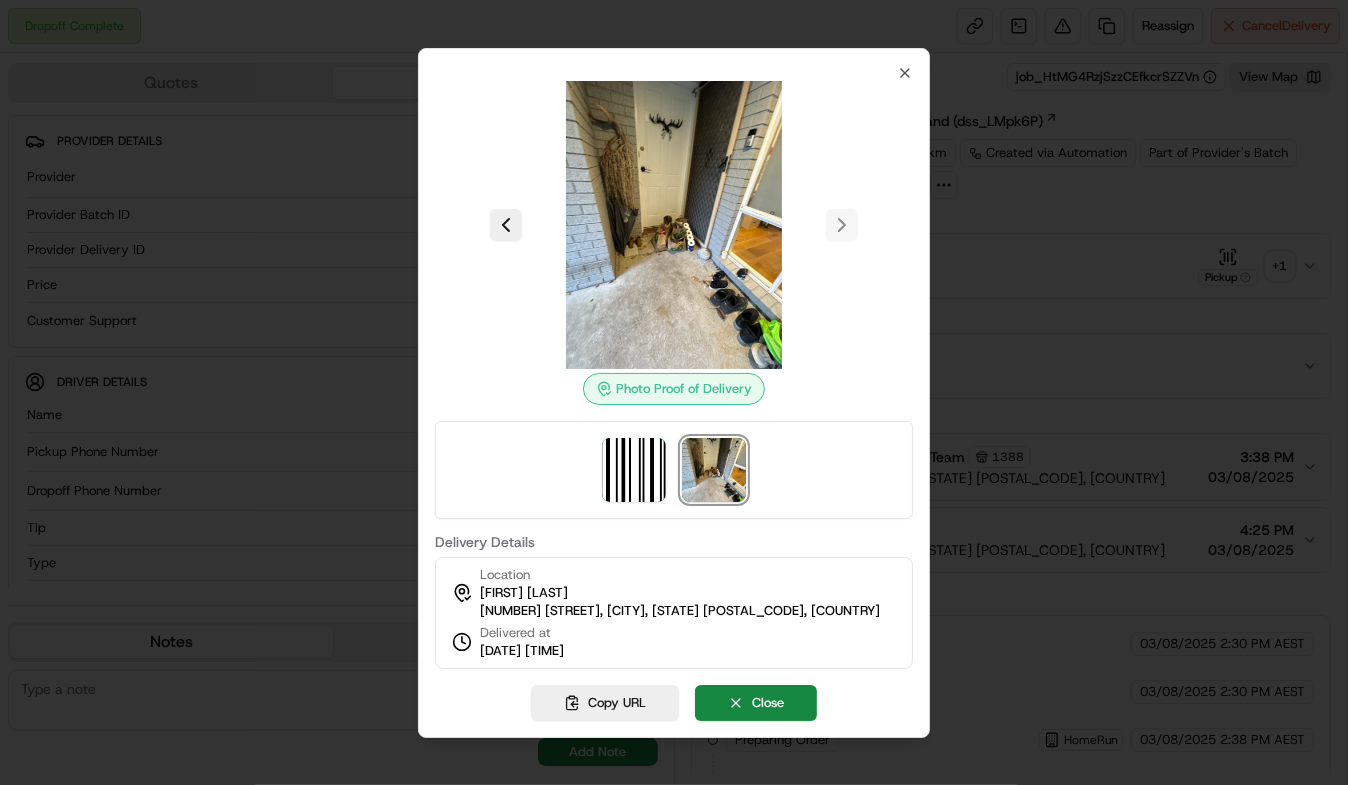 type 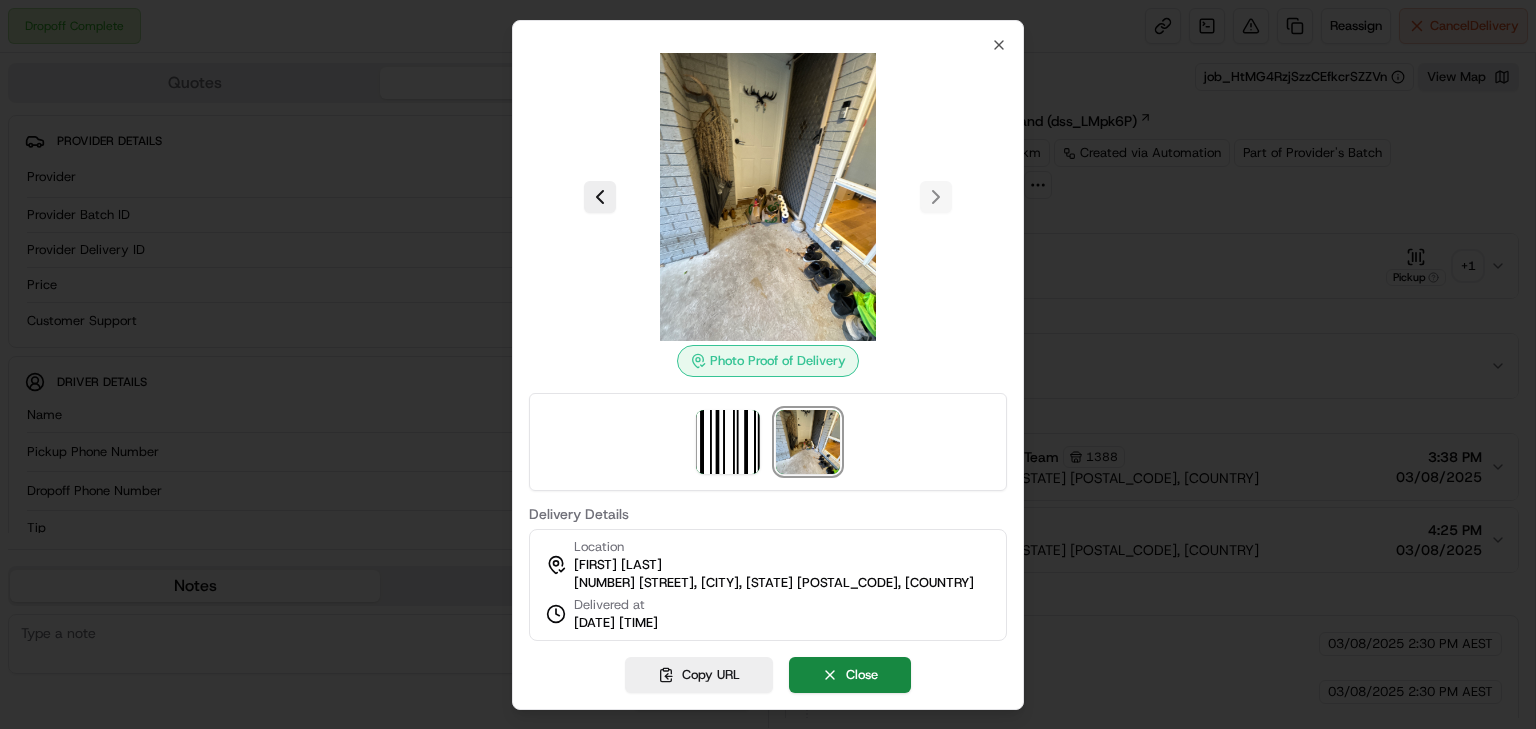 click on "6 Todd Pl, Mount Annan, NSW 2567, AU" at bounding box center [774, 583] 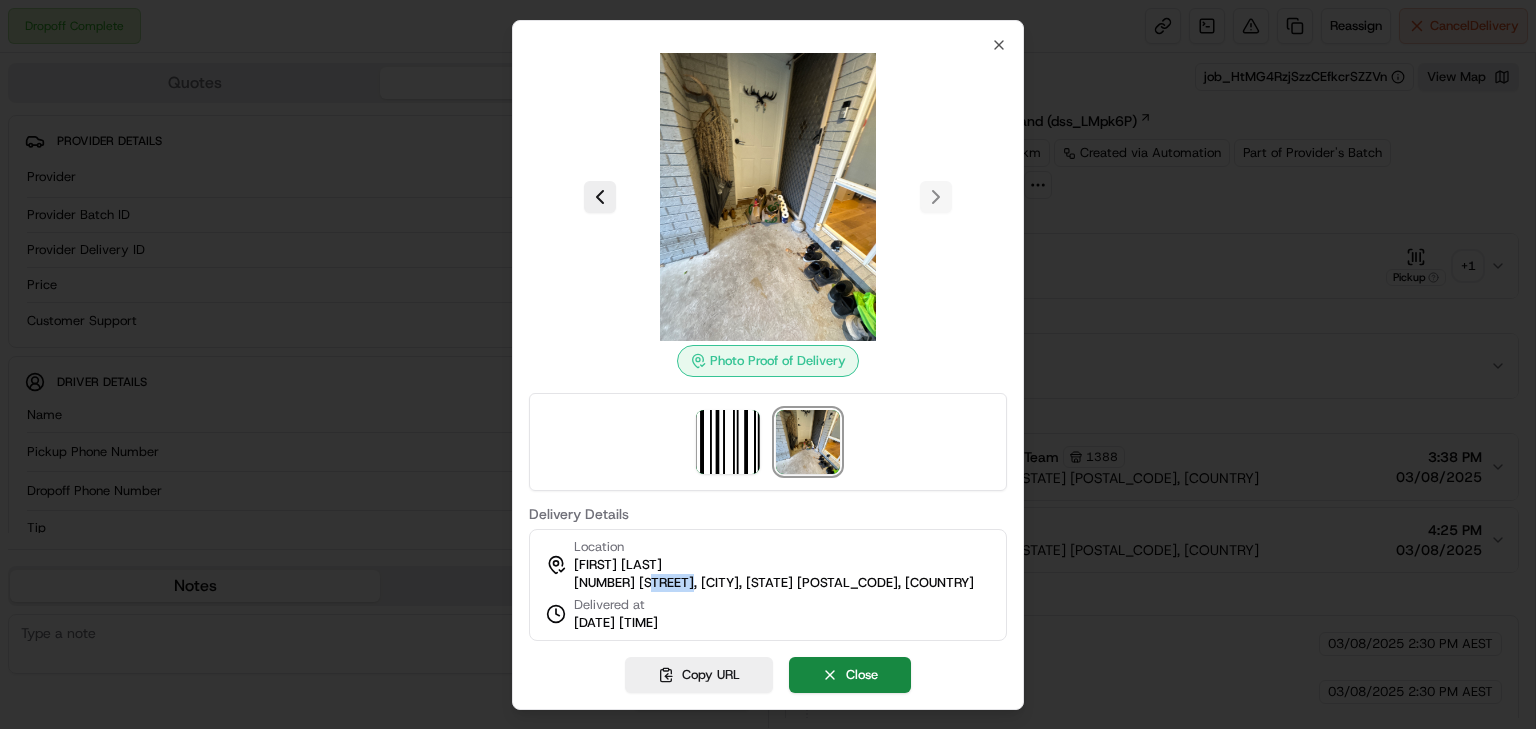 click on "6 Todd Pl, Mount Annan, NSW 2567, AU" at bounding box center [774, 583] 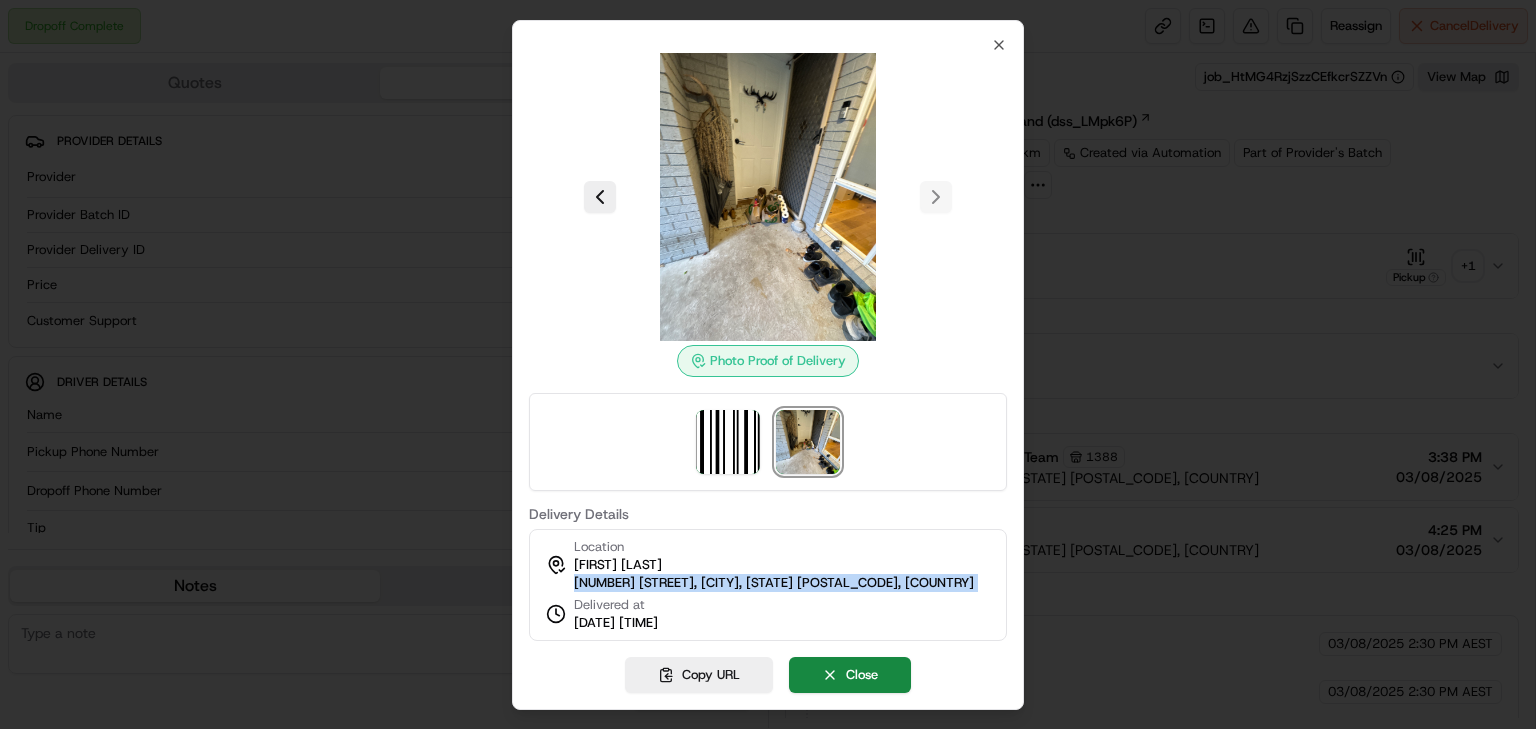 click on "6 Todd Pl, Mount Annan, NSW 2567, AU" at bounding box center (774, 583) 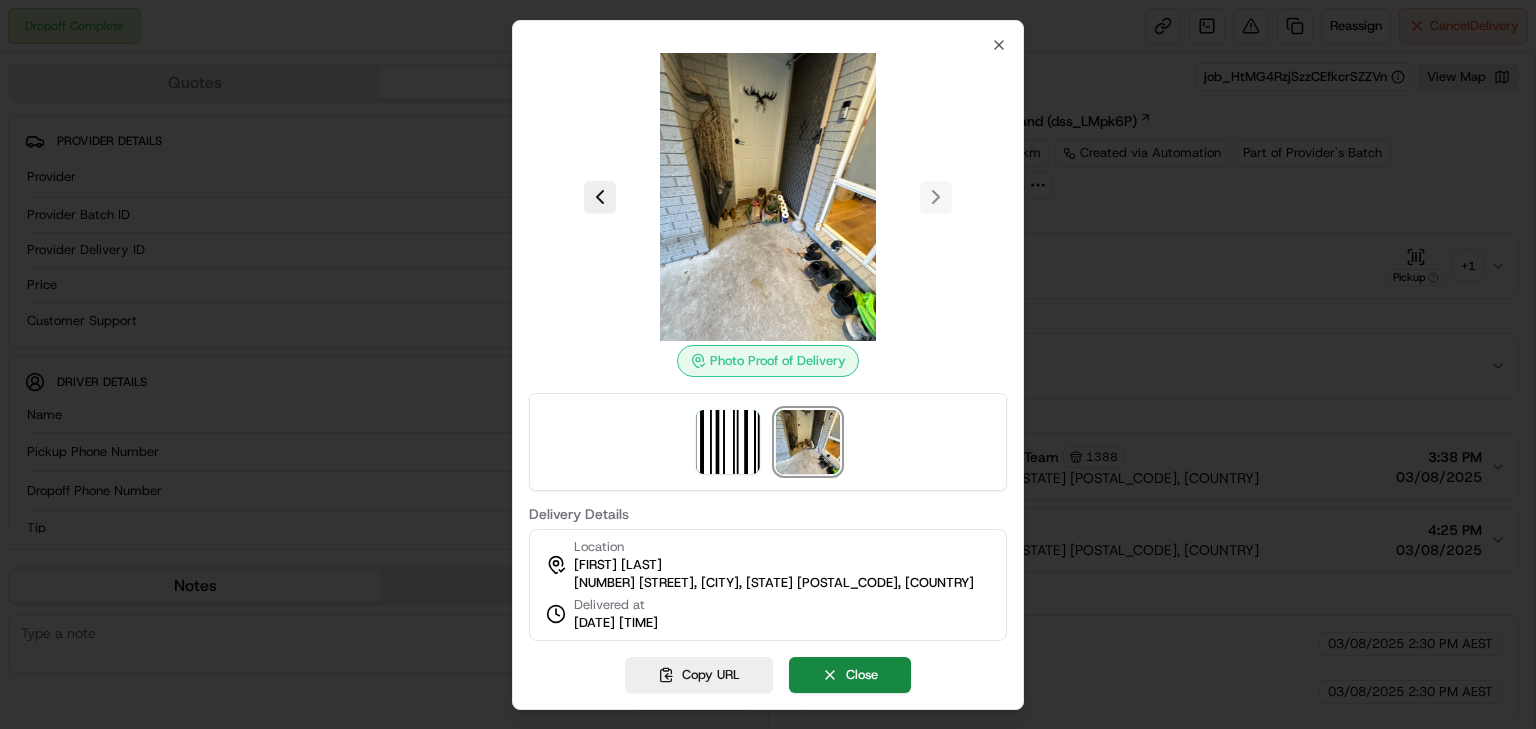 click on "6 Todd Pl, Mount Annan, NSW 2567, AU" at bounding box center (774, 583) 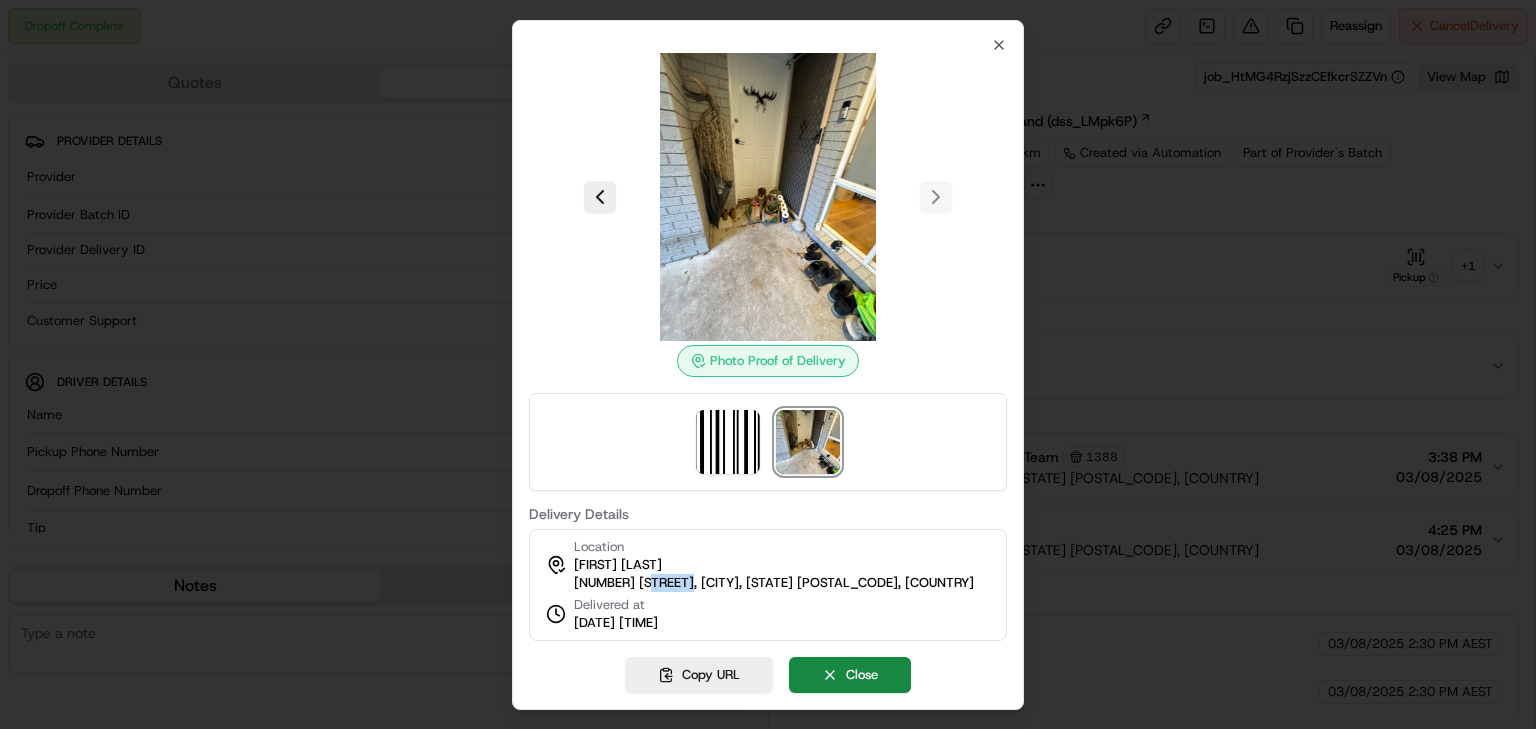 click on "6 Todd Pl, Mount Annan, NSW 2567, AU" at bounding box center (774, 583) 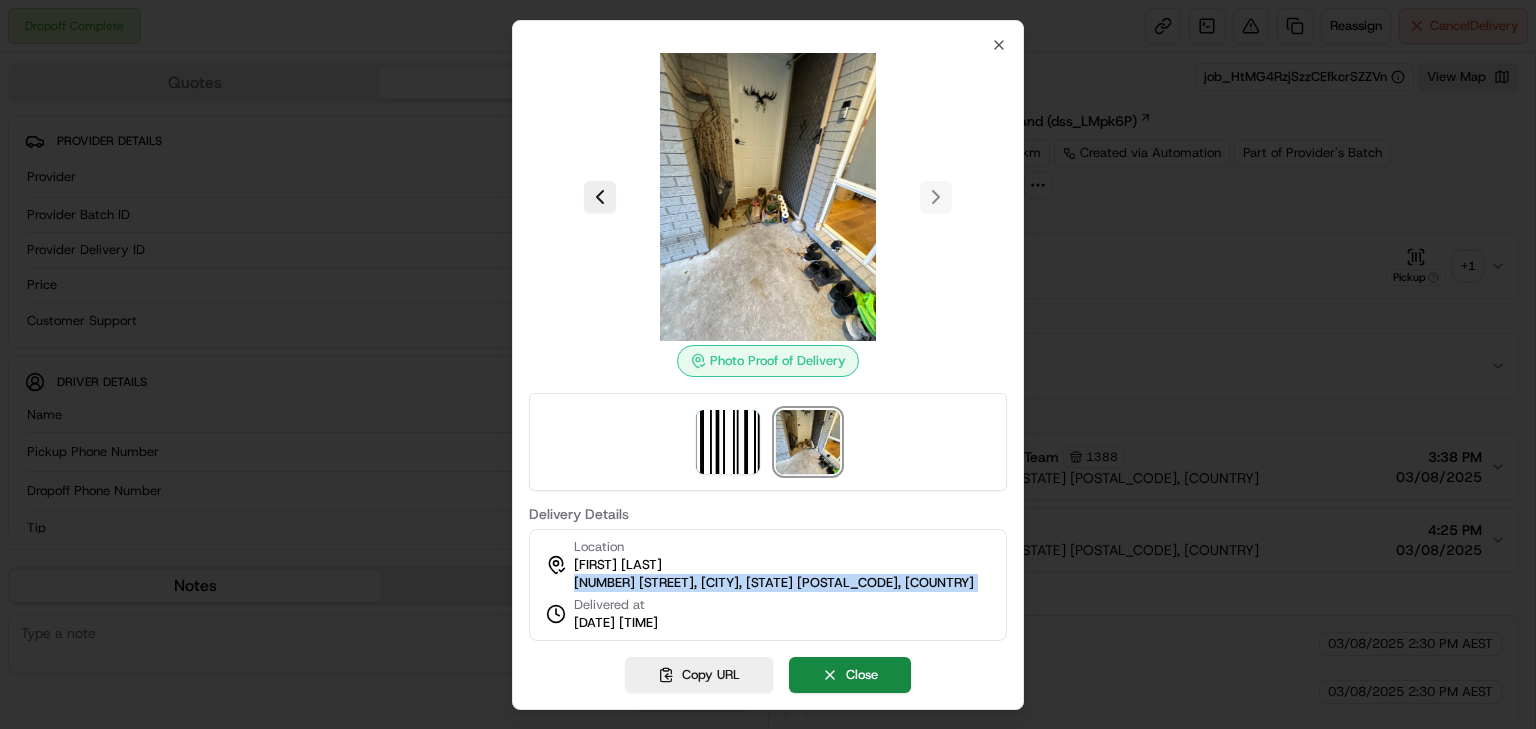 click on "6 Todd Pl, Mount Annan, NSW 2567, AU" at bounding box center (774, 583) 